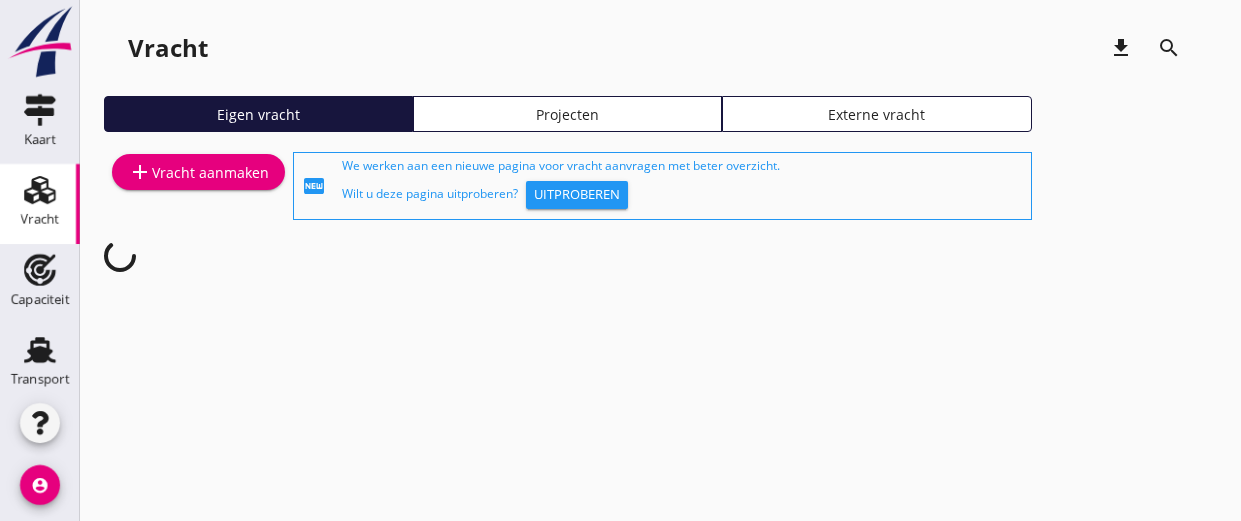 scroll, scrollTop: 0, scrollLeft: 0, axis: both 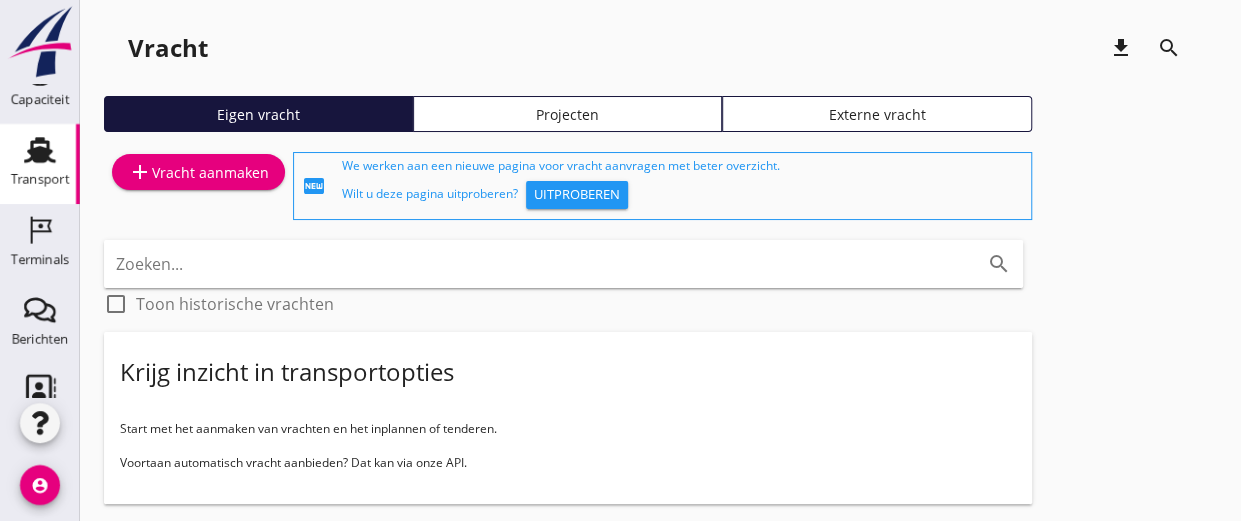 click on "Transport" at bounding box center [40, 179] 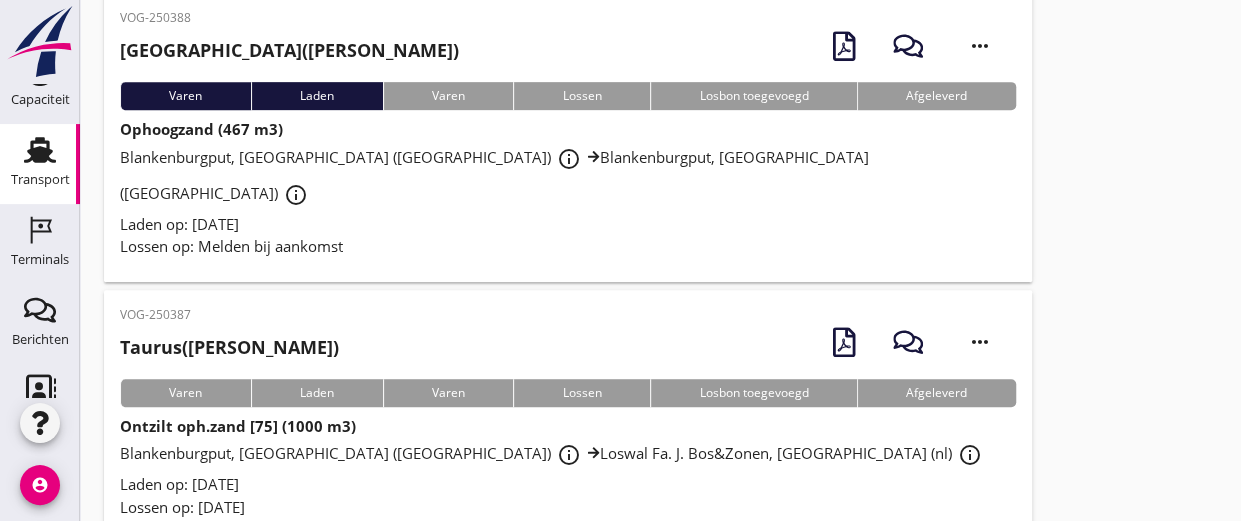 scroll, scrollTop: 500, scrollLeft: 0, axis: vertical 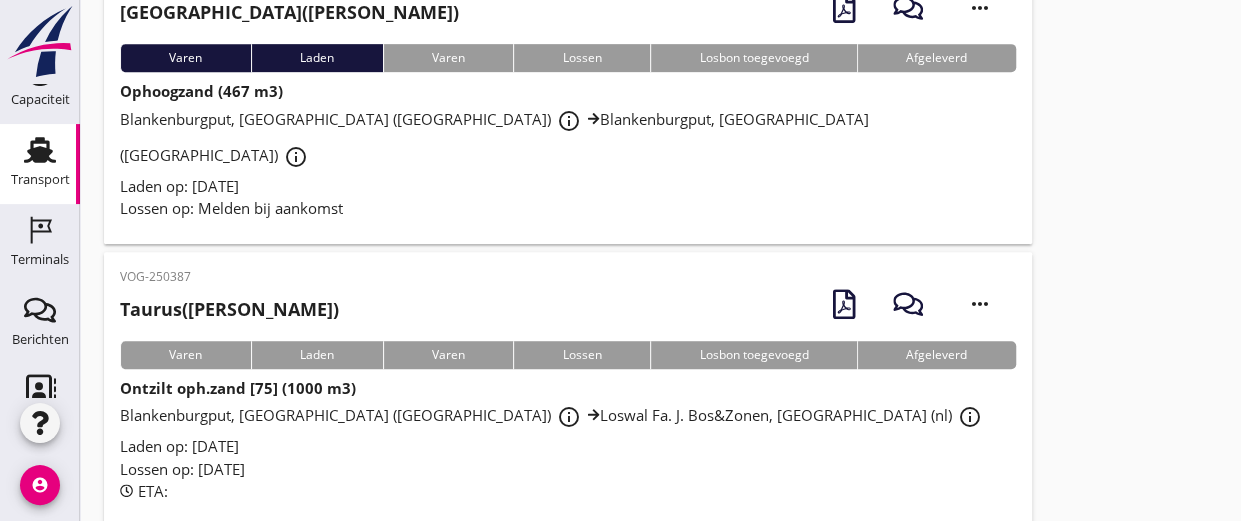 click on "more_horiz" at bounding box center (980, 304) 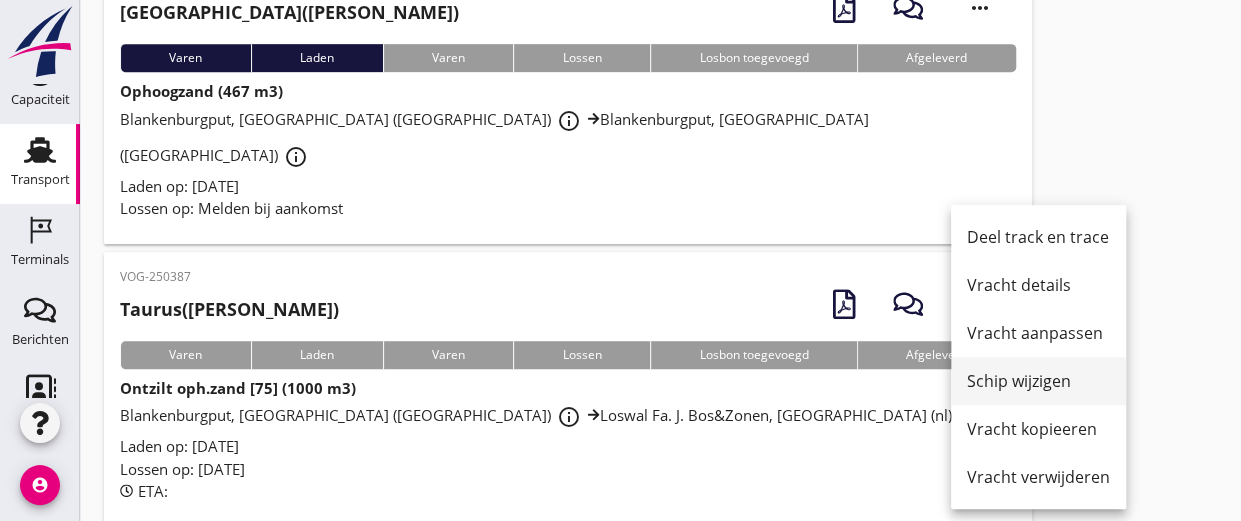 click on "Schip wijzigen" at bounding box center (1038, 381) 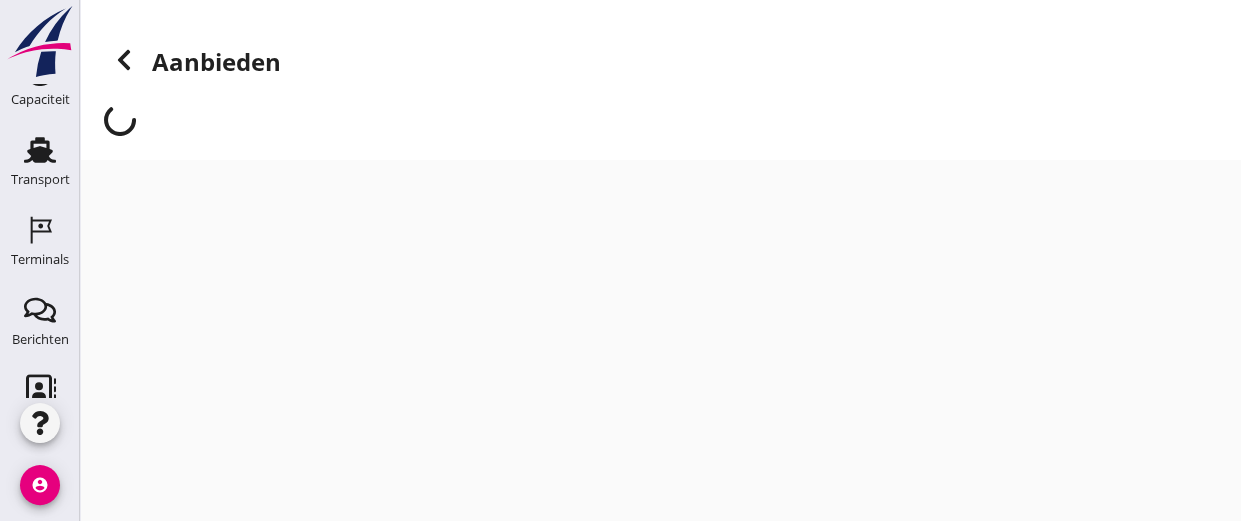 scroll, scrollTop: 0, scrollLeft: 0, axis: both 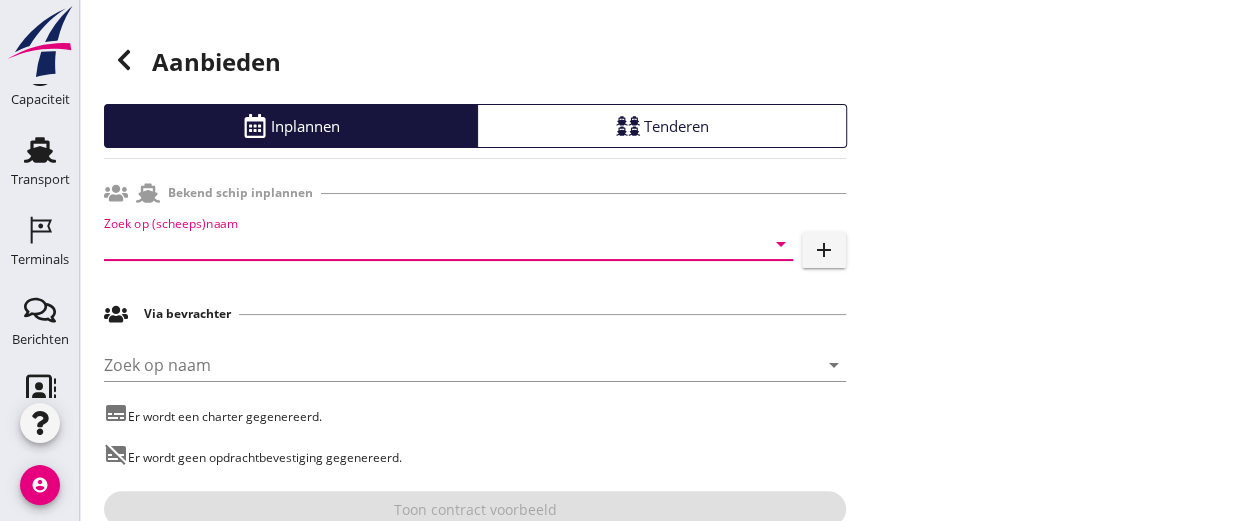 click at bounding box center [420, 244] 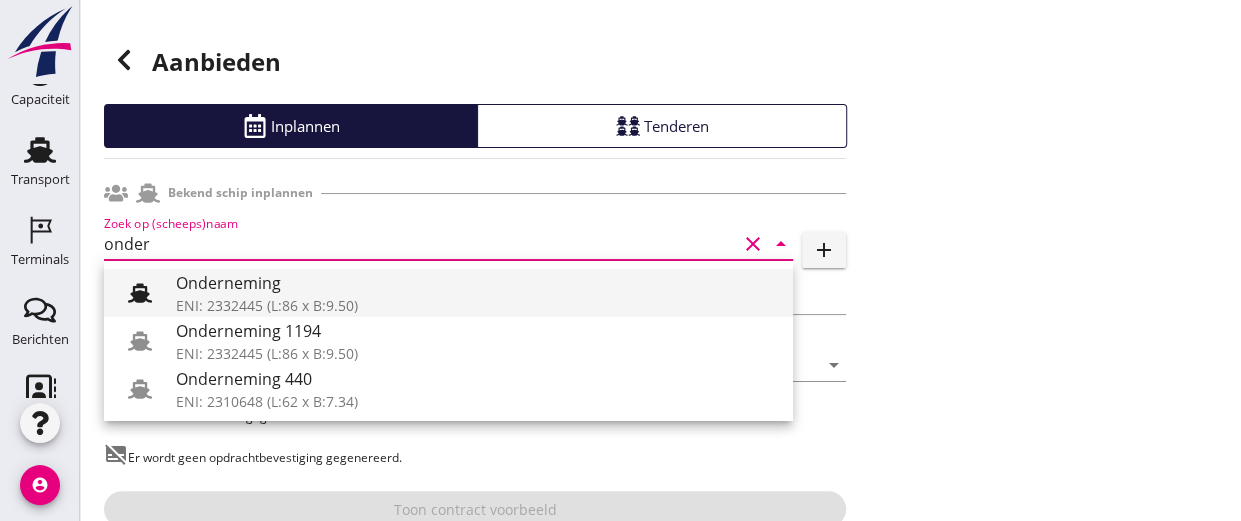 click on "Onderneming" at bounding box center (476, 283) 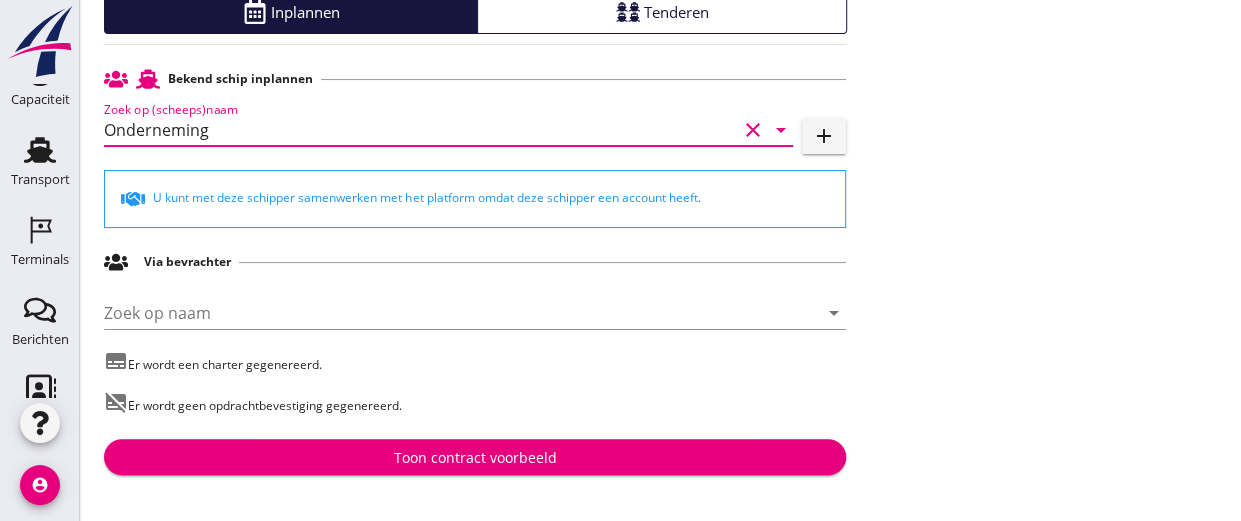 scroll, scrollTop: 115, scrollLeft: 0, axis: vertical 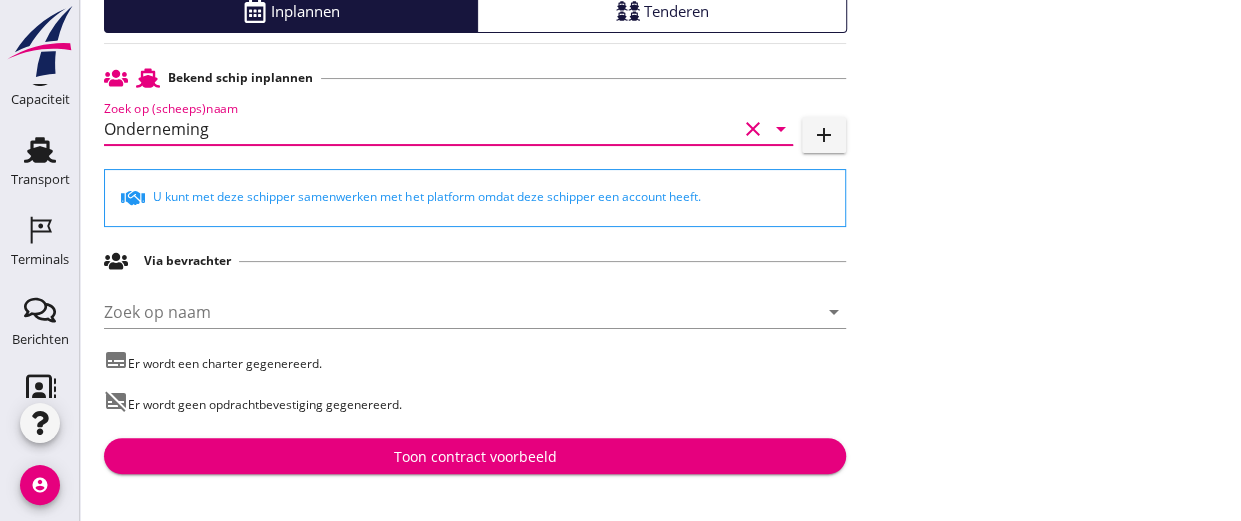 type on "Onderneming" 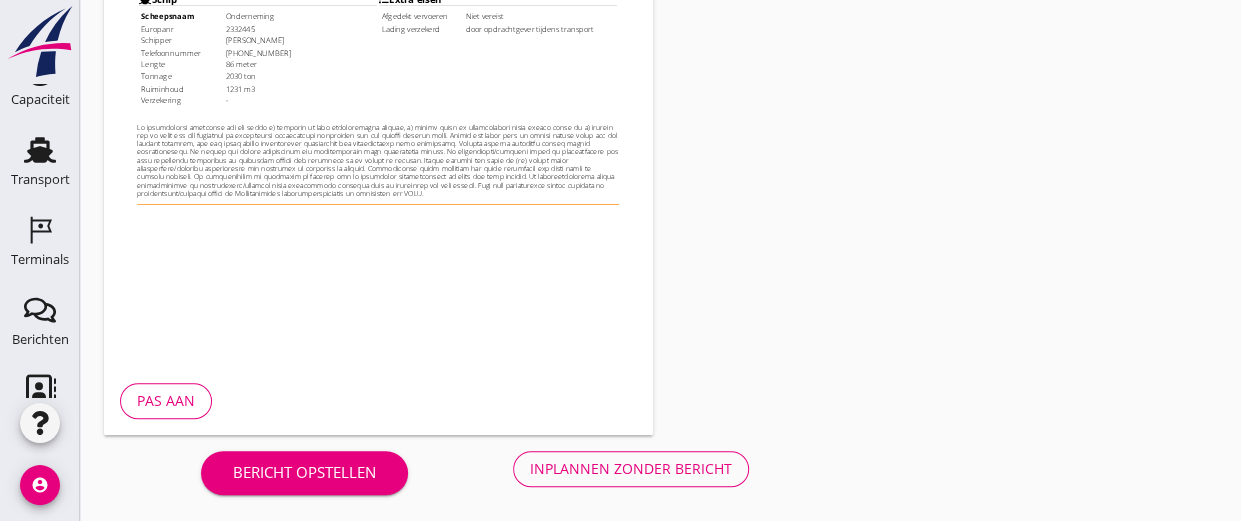 scroll, scrollTop: 612, scrollLeft: 0, axis: vertical 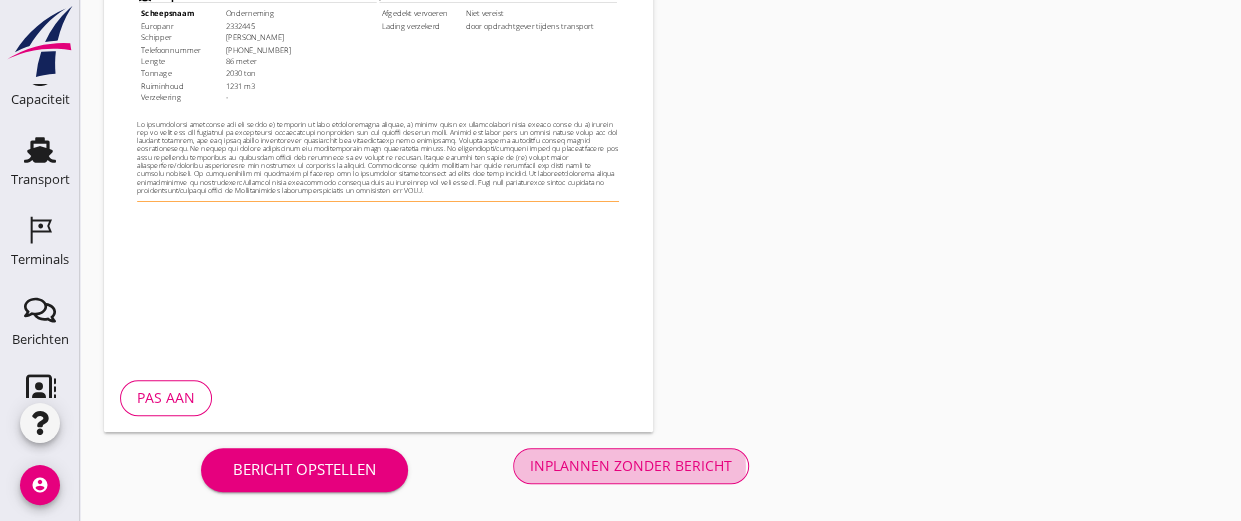 click on "Inplannen zonder bericht" at bounding box center (631, 465) 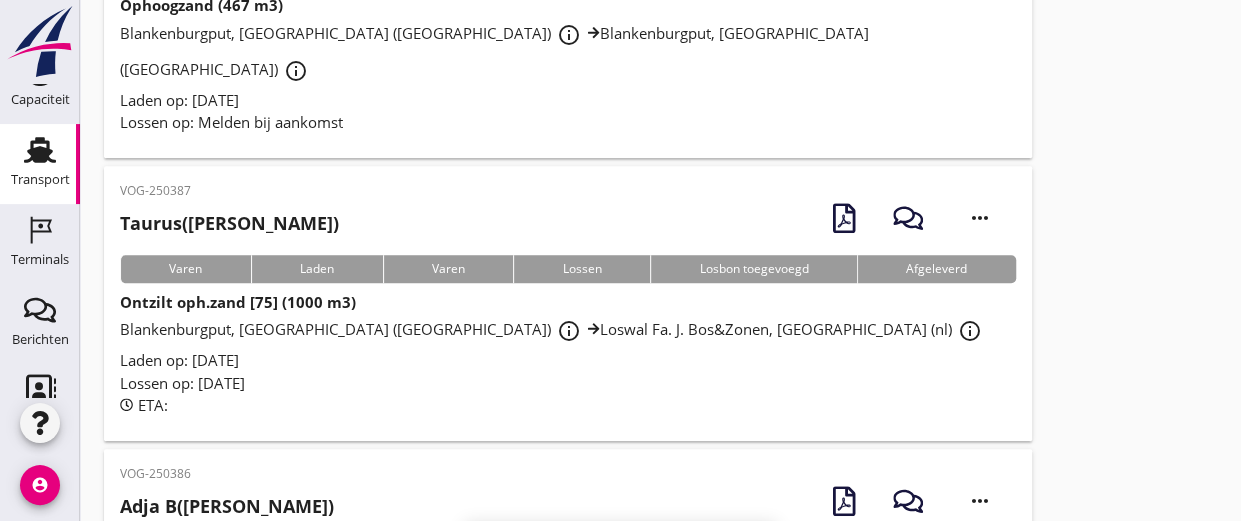 scroll, scrollTop: 0, scrollLeft: 0, axis: both 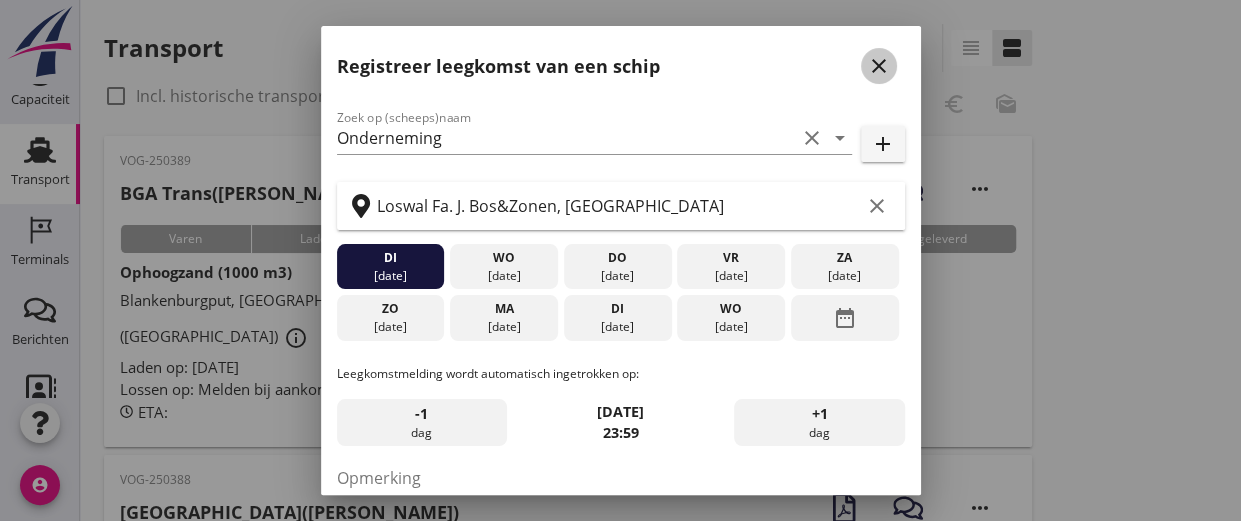 click on "close" at bounding box center (879, 66) 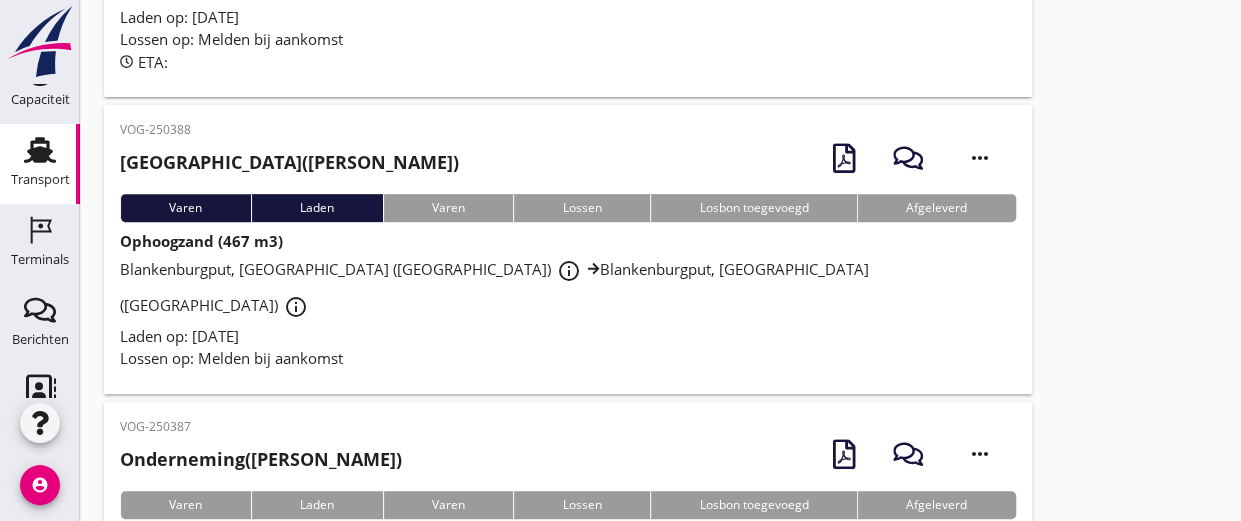 scroll, scrollTop: 400, scrollLeft: 0, axis: vertical 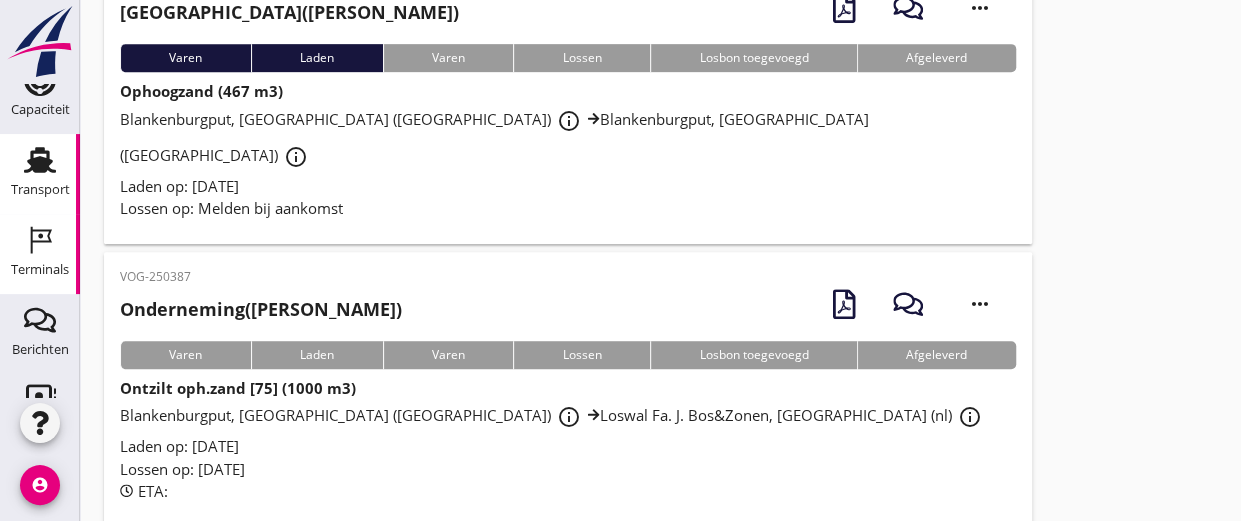 click on "Terminals" 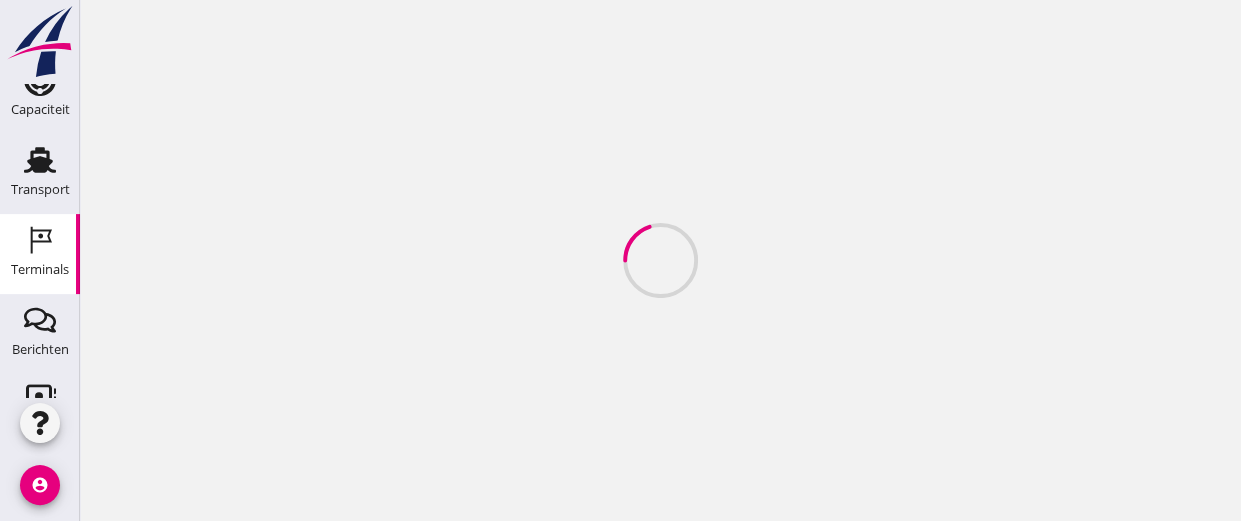 scroll, scrollTop: 0, scrollLeft: 0, axis: both 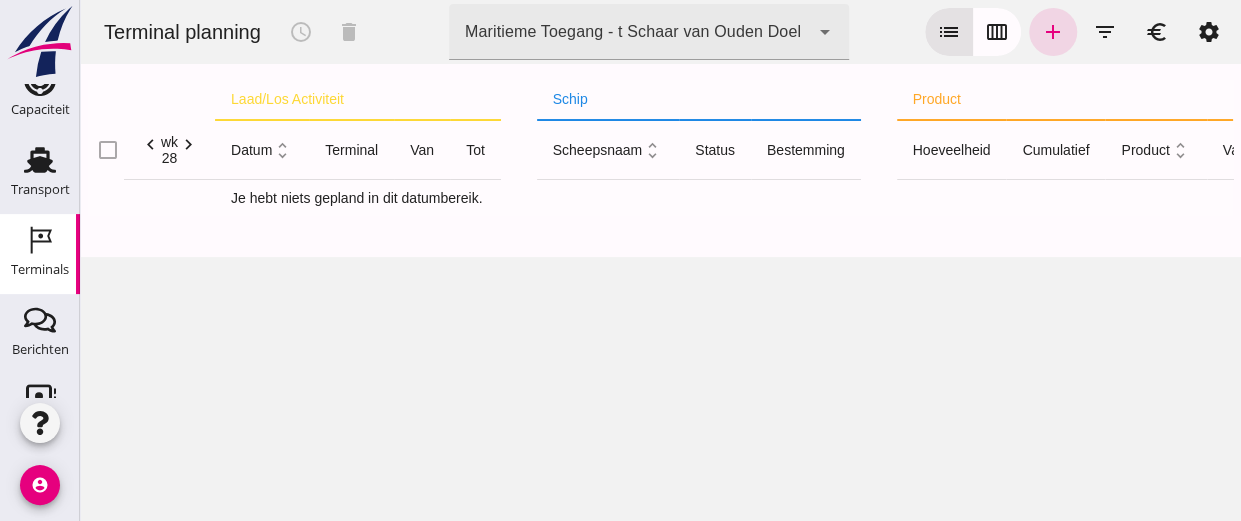 click on "arrow_drop_down" 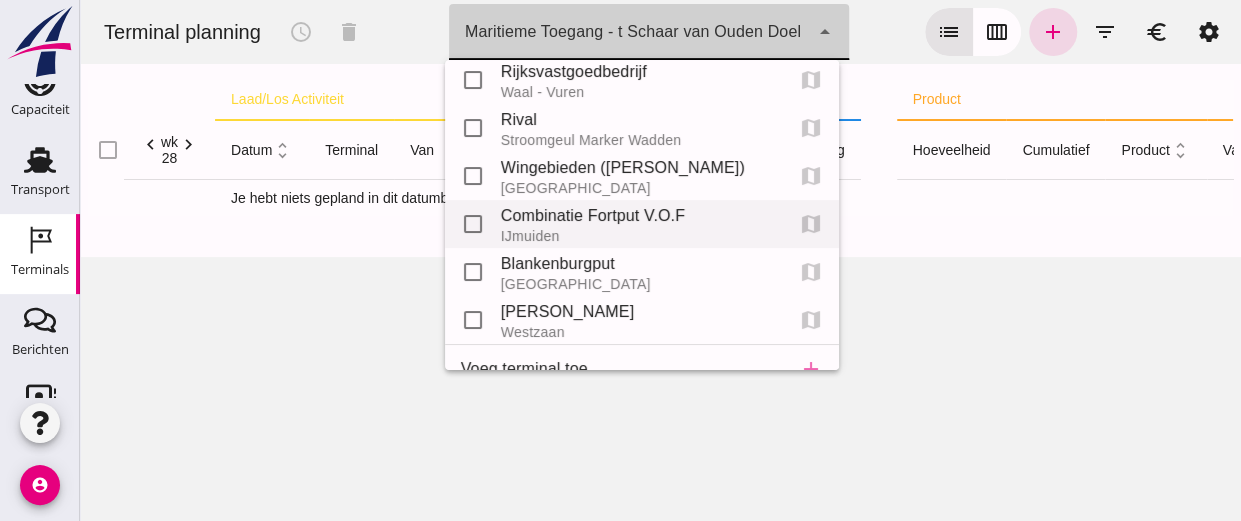 scroll, scrollTop: 90, scrollLeft: 0, axis: vertical 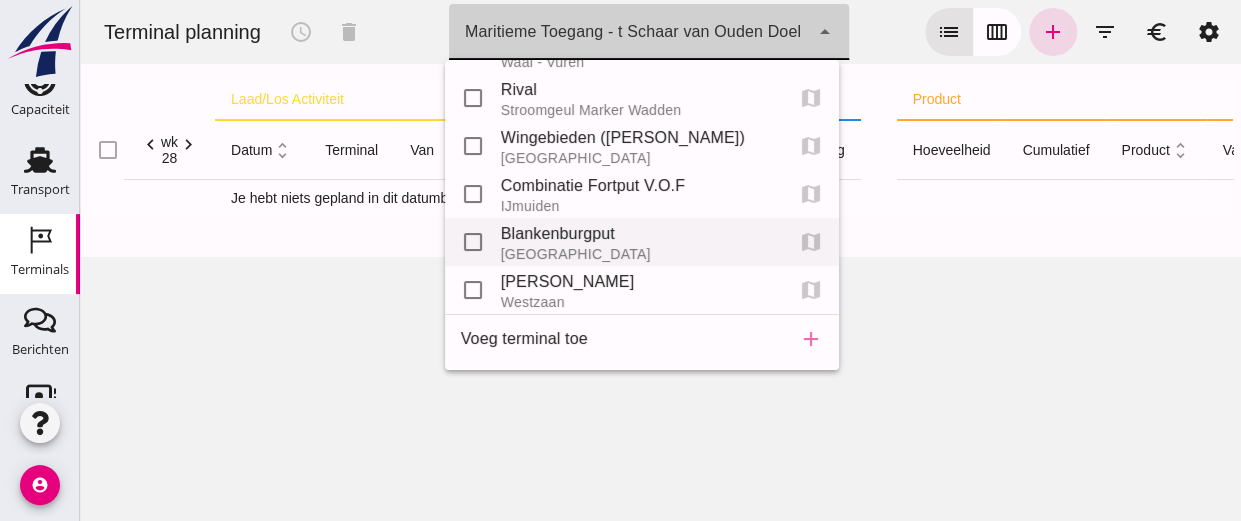 click 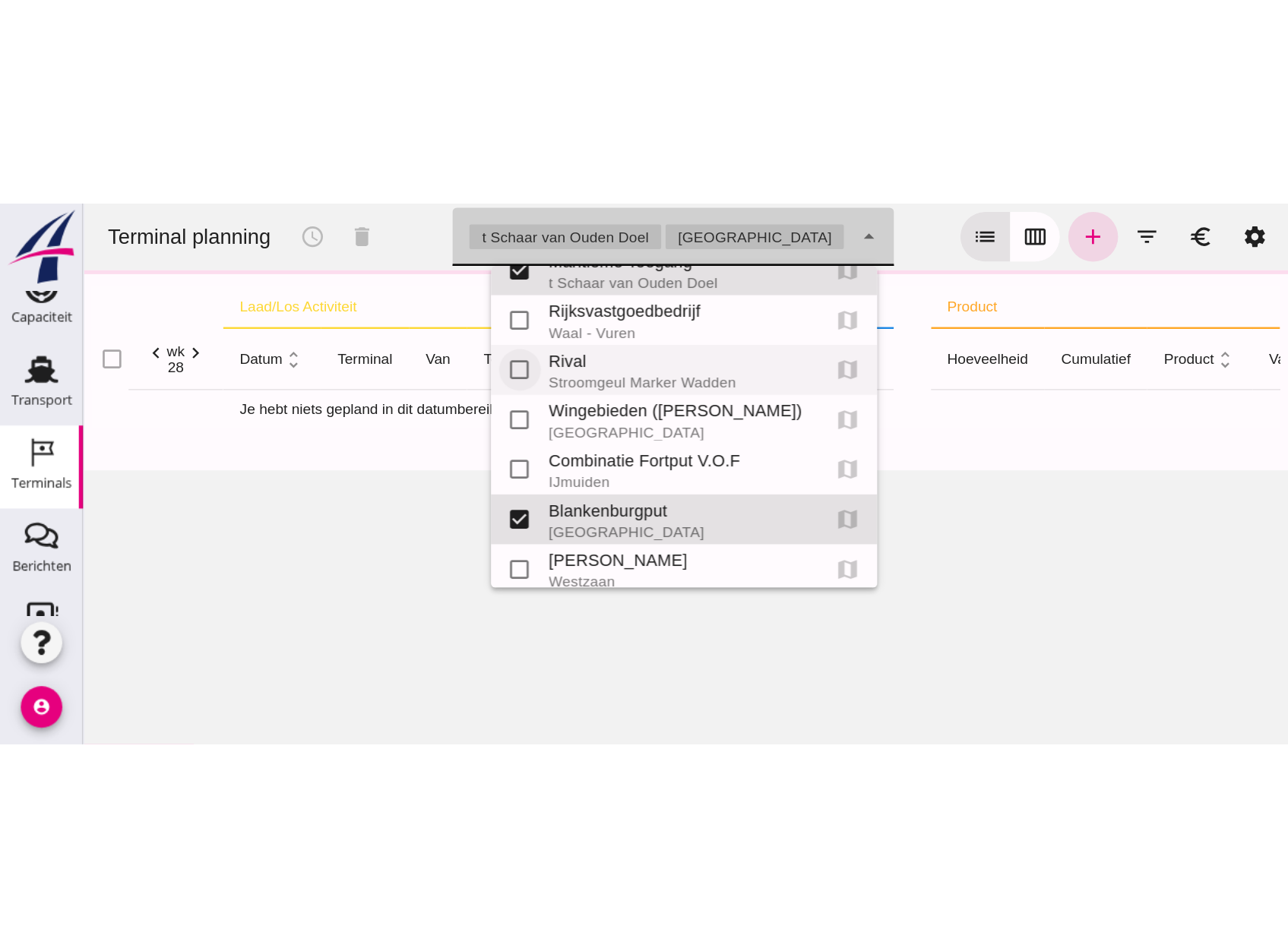 scroll, scrollTop: 0, scrollLeft: 0, axis: both 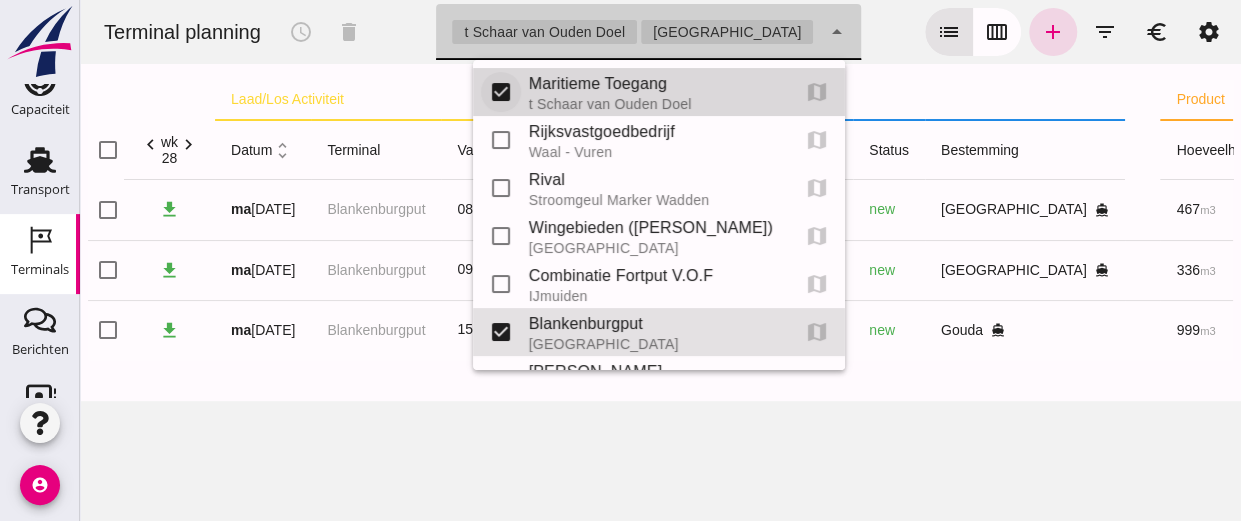 click 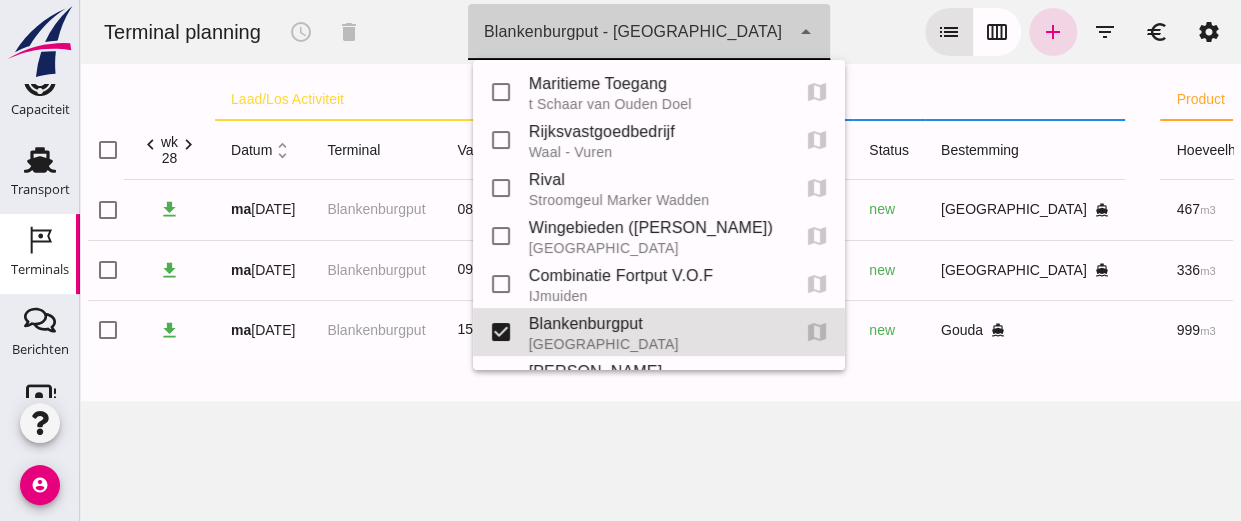 click on "Terminal planning schedule delete terminal Blankenburgput - [GEOGRAPHIC_DATA] e6c78bfd-e3f1-4bb9-b01e-b37ce3668b52 arrow_drop_down list calendar_view_week add filter_list euro settings     laad/los activiteit   schip   product   acties check_box_outline_blank chevron_left wk 28 chevron_right datum unfold_more terminal van tot   scheepsnaam unfold_more status bestemming   hoeveelheid cumulatief product unfold_more vak/bunker/silo unfold_more wingebied vergunning unfold_more   acties check_box_outline_blank download [DATE] Blankenburgput  08:00 edit 08:30 edit   Sonora [GEOGRAPHIC_DATA]  directions_boat   467  m3 Filling sand  18  Blankenbur...  Combinatie Noor...    receipt_long edit delete check_box_outline_blank download [DATE] Blankenburgput  09:00 edit 09:30 edit   BGA Trans new Rotterdam  directions_boat   336  m3 Filling sand  18  Blankenbur...  Combinatie Noor...    receipt_long edit delete check_box_outline_blank download [DATE] Blankenburgput  15:00 edit 15:30 edit   Onderneming new Gouda" at bounding box center (660, 260) 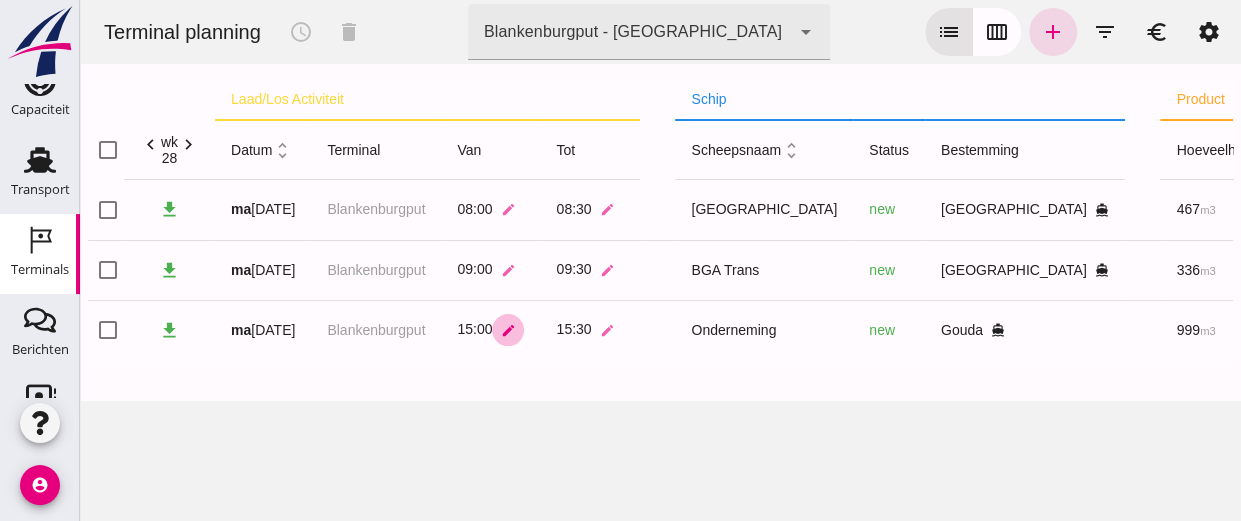 click on "edit" 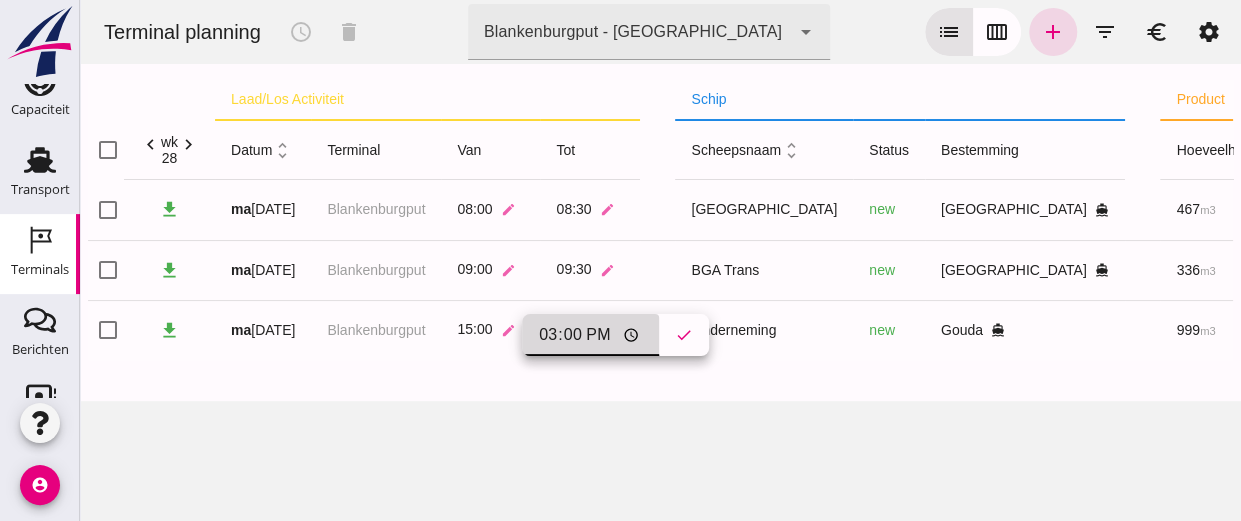 click on "15:00" 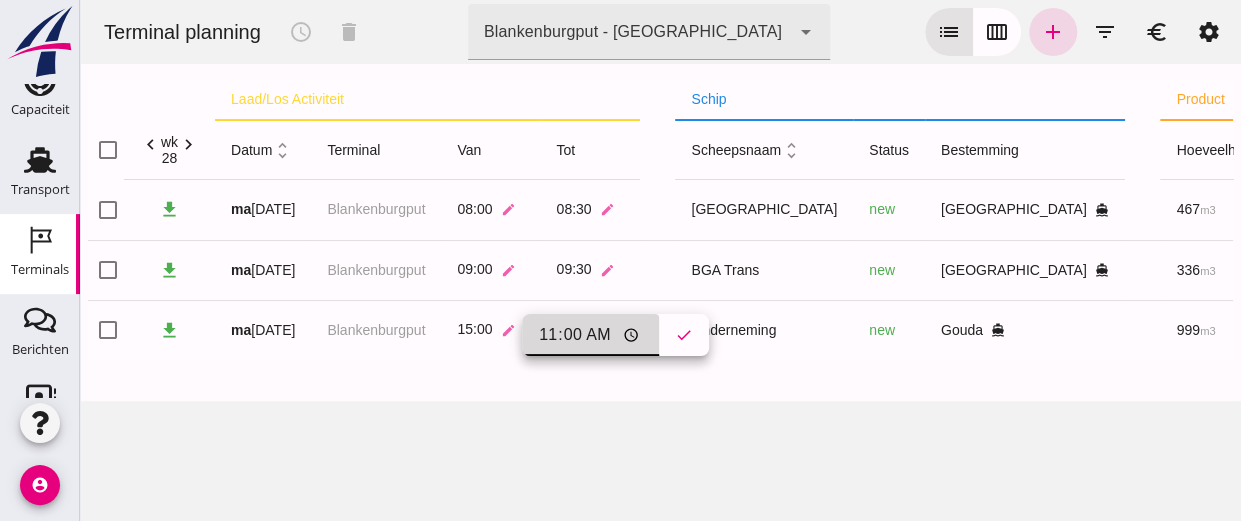 type on "11:00" 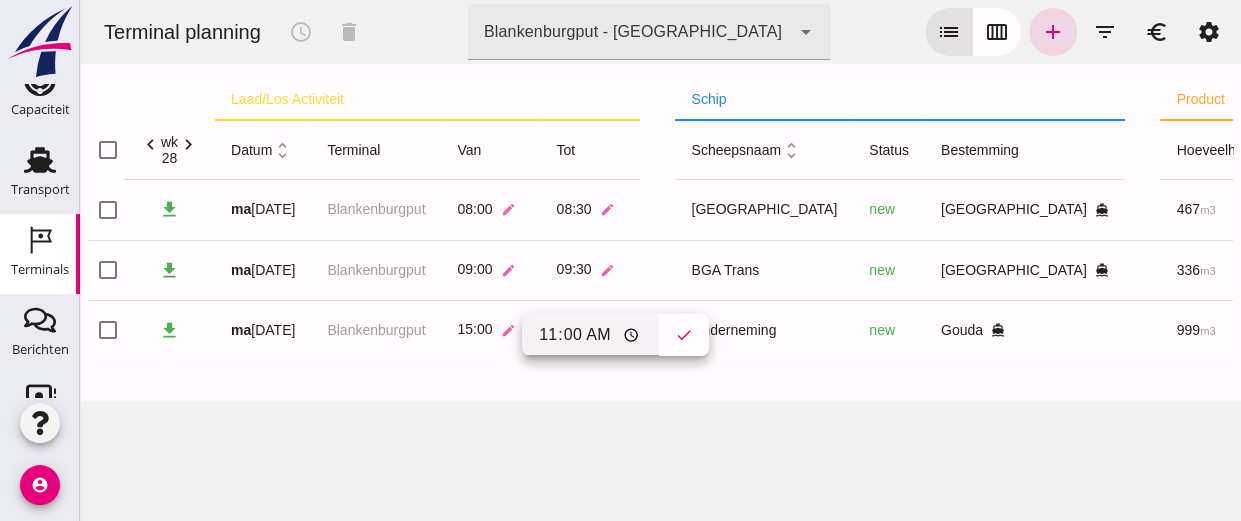 click on "Terminal planning schedule delete terminal Blankenburgput - [GEOGRAPHIC_DATA] e6c78bfd-e3f1-4bb9-b01e-b37ce3668b52 arrow_drop_down list calendar_view_week add filter_list euro settings     laad/los activiteit   schip   product   acties check_box_outline_blank chevron_left wk 28 chevron_right datum unfold_more terminal van tot   scheepsnaam unfold_more status bestemming   hoeveelheid cumulatief product unfold_more vak/bunker/silo unfold_more wingebied vergunning unfold_more   acties check_box_outline_blank download [DATE] Blankenburgput  08:00 edit 08:30 edit   Sonora [GEOGRAPHIC_DATA]  directions_boat   467  m3 Filling sand  18  Blankenbur...  Combinatie Noor...    receipt_long edit delete check_box_outline_blank download [DATE] Blankenburgput  09:00 edit 09:30 edit   BGA Trans new Rotterdam  directions_boat   336  m3 Filling sand  18  Blankenbur...  Combinatie Noor...    receipt_long edit delete check_box_outline_blank download [DATE] Blankenburgput  15:00 edit 15:30 edit   Onderneming new Gouda" at bounding box center [660, 260] 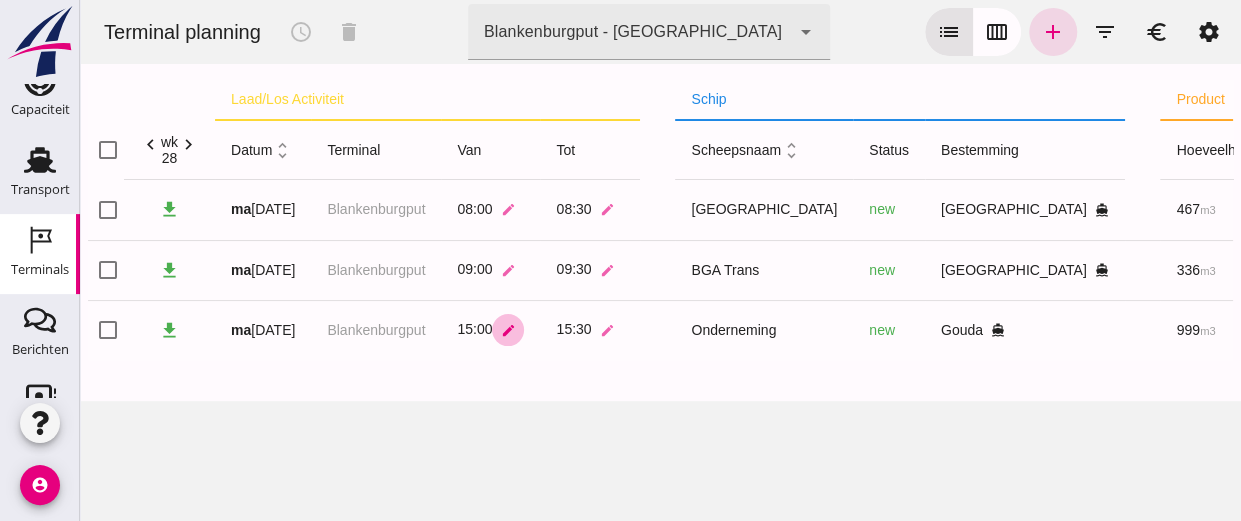 click on "edit" 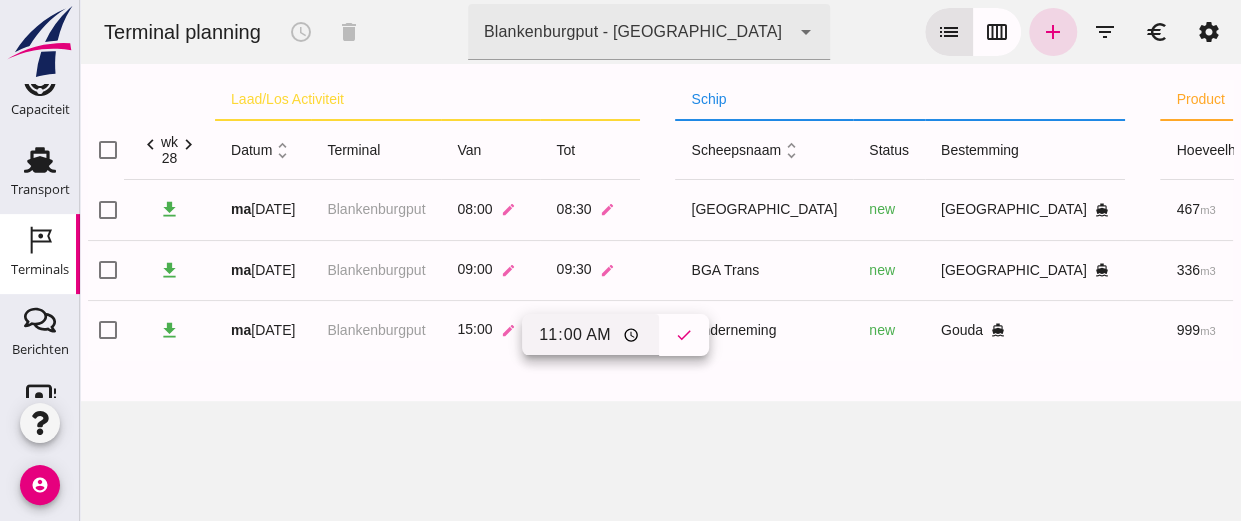 click on "11:00" 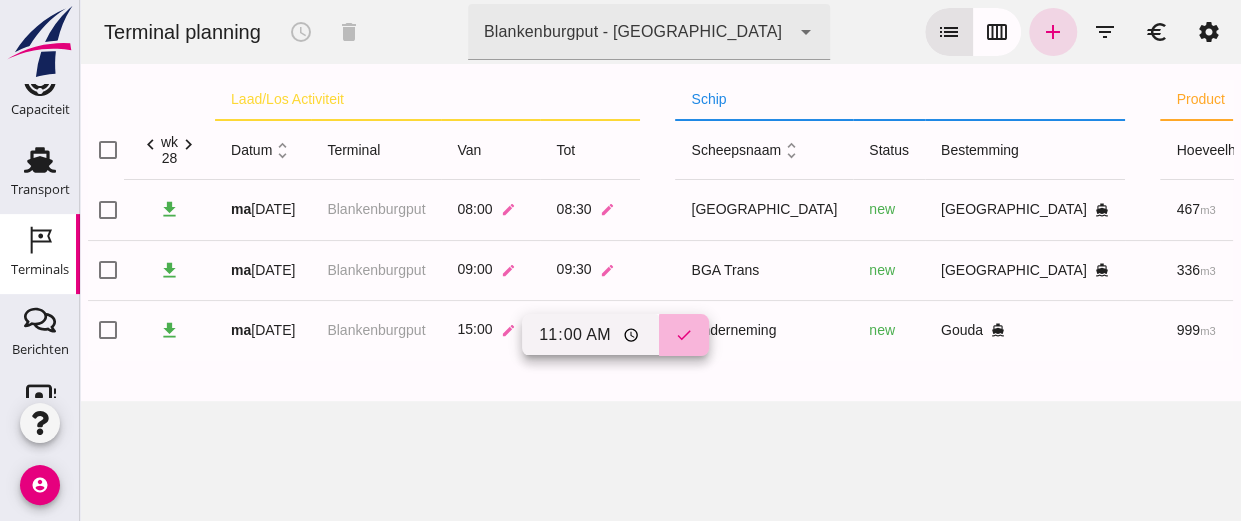click on "check" 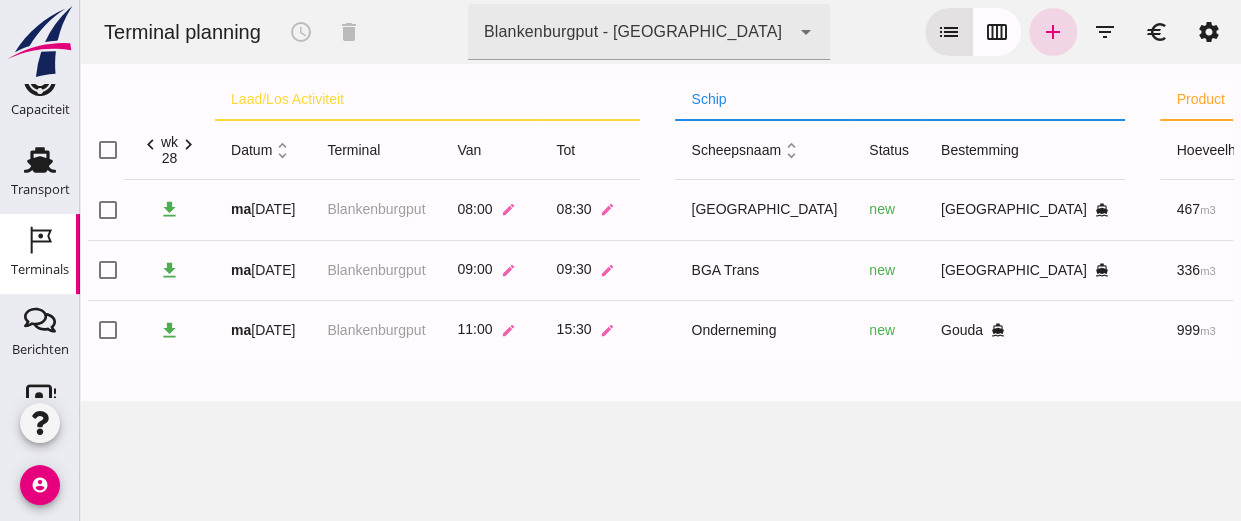click on "Terminal planning schedule delete terminal Blankenburgput - [GEOGRAPHIC_DATA] e6c78bfd-e3f1-4bb9-b01e-b37ce3668b52 arrow_drop_down list calendar_view_week add filter_list euro settings     laad/los activiteit   schip   product   acties check_box_outline_blank chevron_left wk 28 chevron_right datum unfold_more terminal van tot   scheepsnaam unfold_more status bestemming   hoeveelheid cumulatief product unfold_more vak/bunker/silo unfold_more wingebied vergunning unfold_more   acties check_box_outline_blank download [DATE] Blankenburgput  08:00 edit 08:30 edit   Sonora [GEOGRAPHIC_DATA]  directions_boat   467  m3 Filling sand  18  Blankenbur...  Combinatie Noor...    receipt_long edit delete check_box_outline_blank download [DATE] Blankenburgput  09:00 edit 09:30 edit   BGA Trans new Rotterdam  directions_boat   336  m3 Filling sand  18  Blankenbur...  Combinatie Noor...    receipt_long edit delete check_box_outline_blank download [DATE] Blankenburgput  11:00 edit 15:30 edit   Onderneming new Gouda" at bounding box center (660, 260) 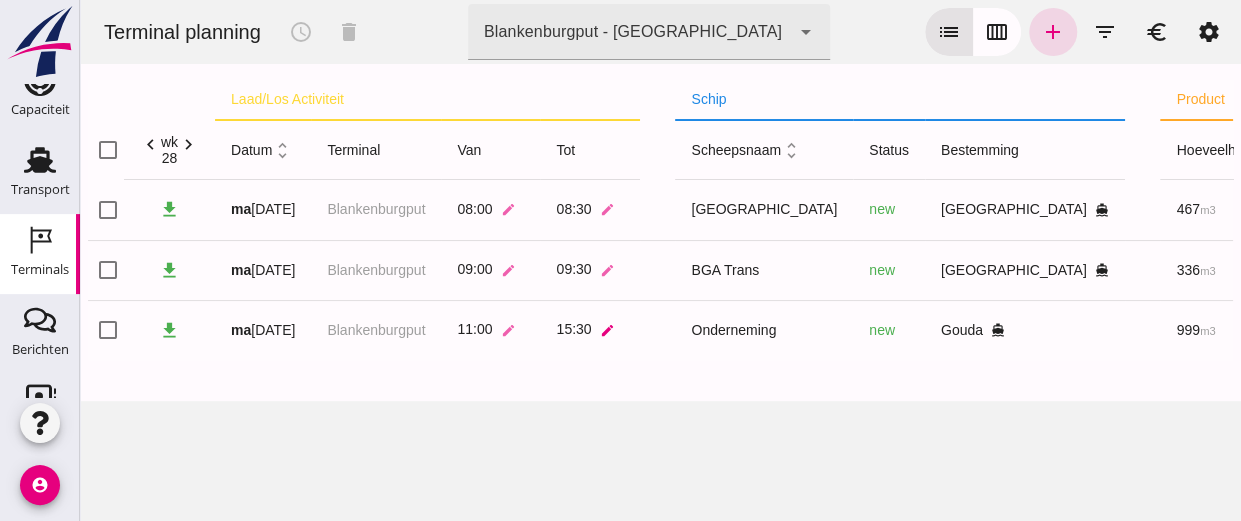 click on "edit" 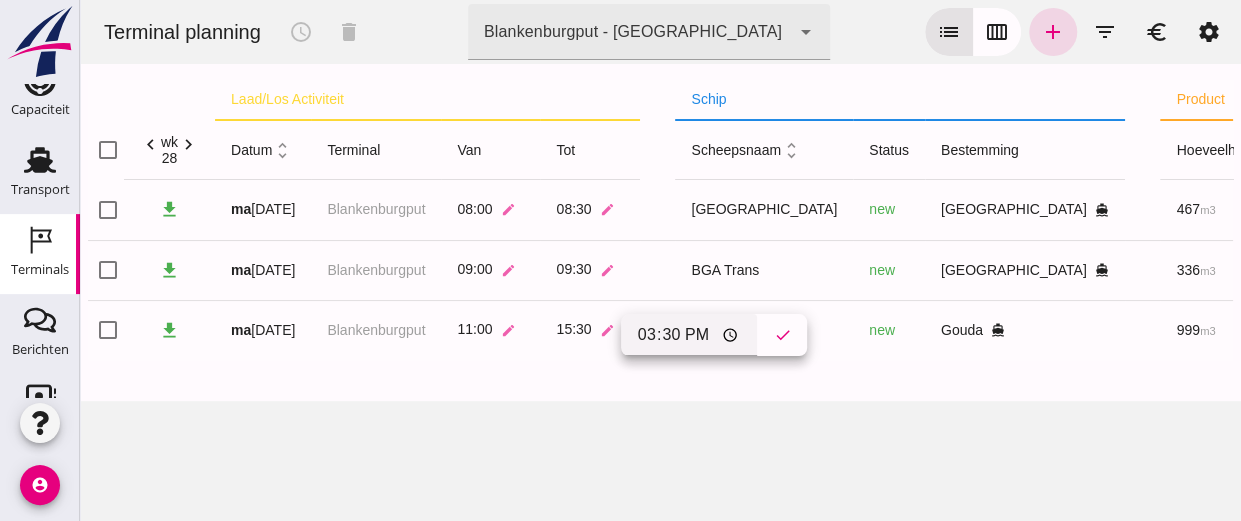 click on "15:30" 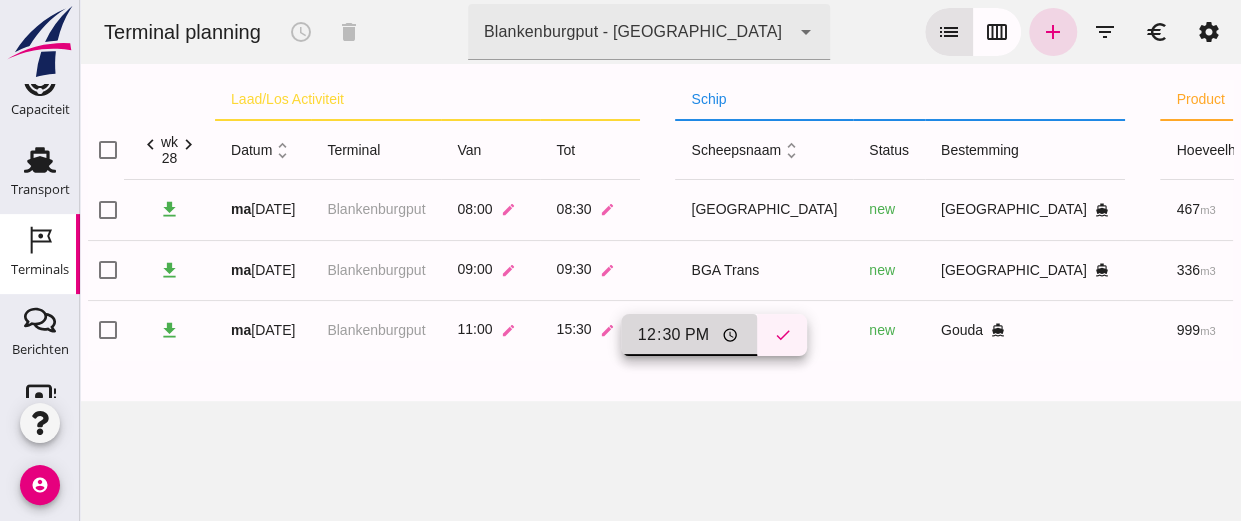 type on "12:30" 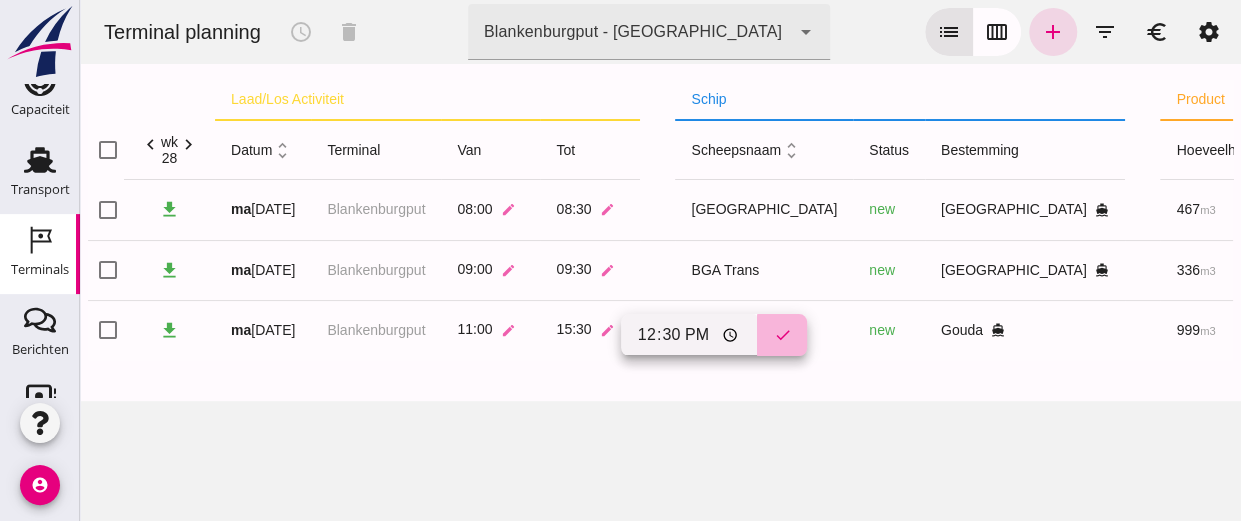 click on "check" 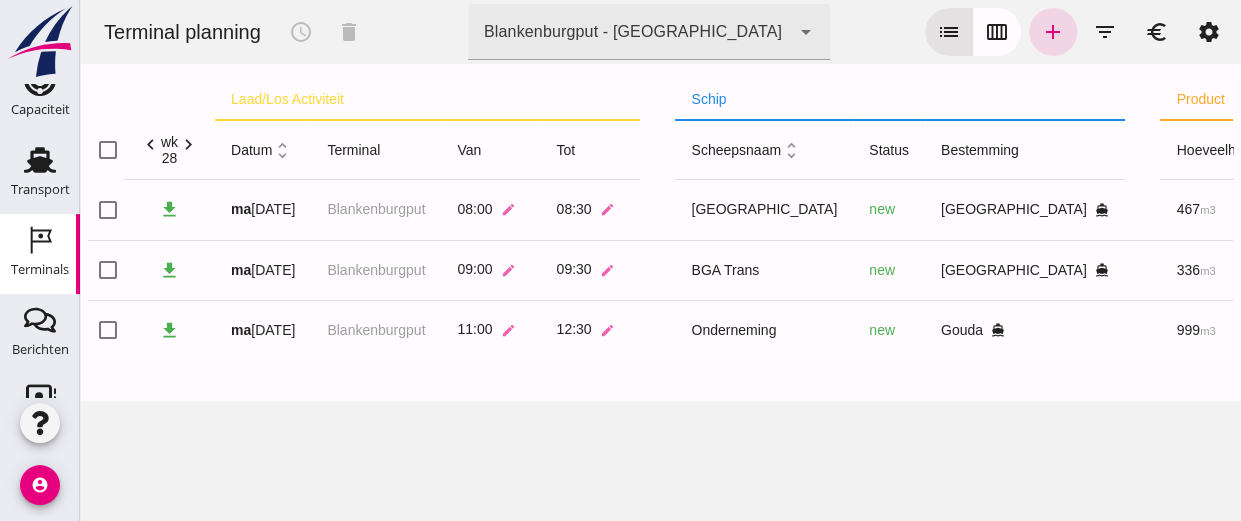 click on "Terminal planning schedule delete terminal Blankenburgput - [GEOGRAPHIC_DATA] e6c78bfd-e3f1-4bb9-b01e-b37ce3668b52 arrow_drop_down list calendar_view_week add filter_list euro settings     laad/los activiteit   schip   product   acties check_box_outline_blank chevron_left wk 28 chevron_right datum unfold_more terminal van tot   scheepsnaam unfold_more status bestemming   hoeveelheid cumulatief product unfold_more vak/bunker/silo unfold_more wingebied vergunning unfold_more   acties check_box_outline_blank download [DATE] Blankenburgput  08:00 edit 08:30 edit   Sonora [GEOGRAPHIC_DATA]  directions_boat   467  m3 Filling sand  18  Blankenbur...  Combinatie Noor...    receipt_long edit delete check_box_outline_blank download [DATE] Blankenburgput  09:00 edit 09:30 edit   BGA Trans new Rotterdam  directions_boat   336  m3 Filling sand  18  Blankenbur...  Combinatie Noor...    receipt_long edit delete check_box_outline_blank download [DATE] Blankenburgput  11:00 edit 12:30 edit   Onderneming new Gouda" at bounding box center (660, 260) 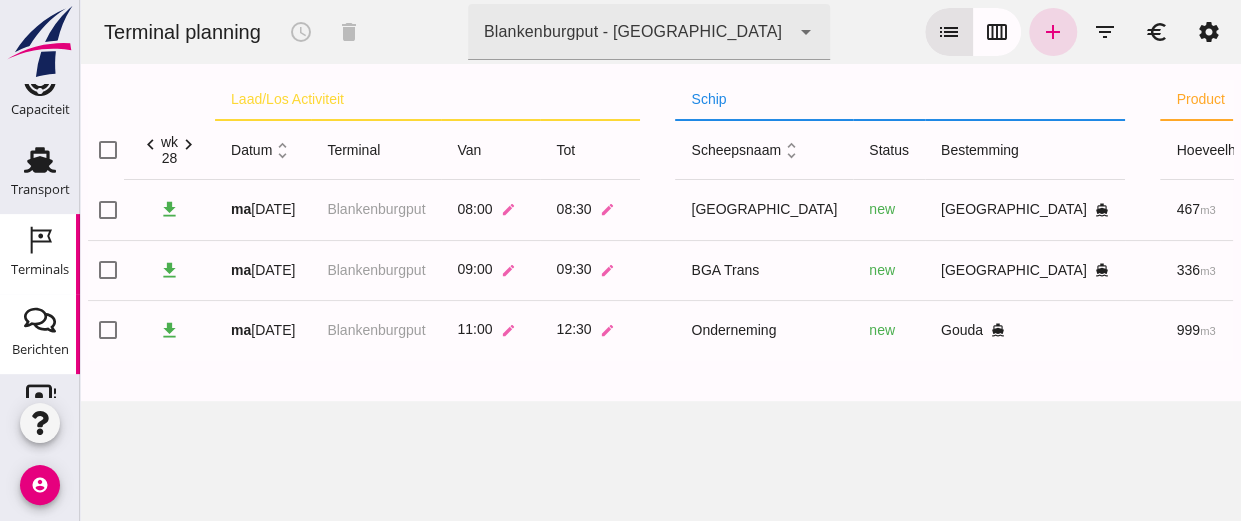 click on "Berichten" at bounding box center [40, 349] 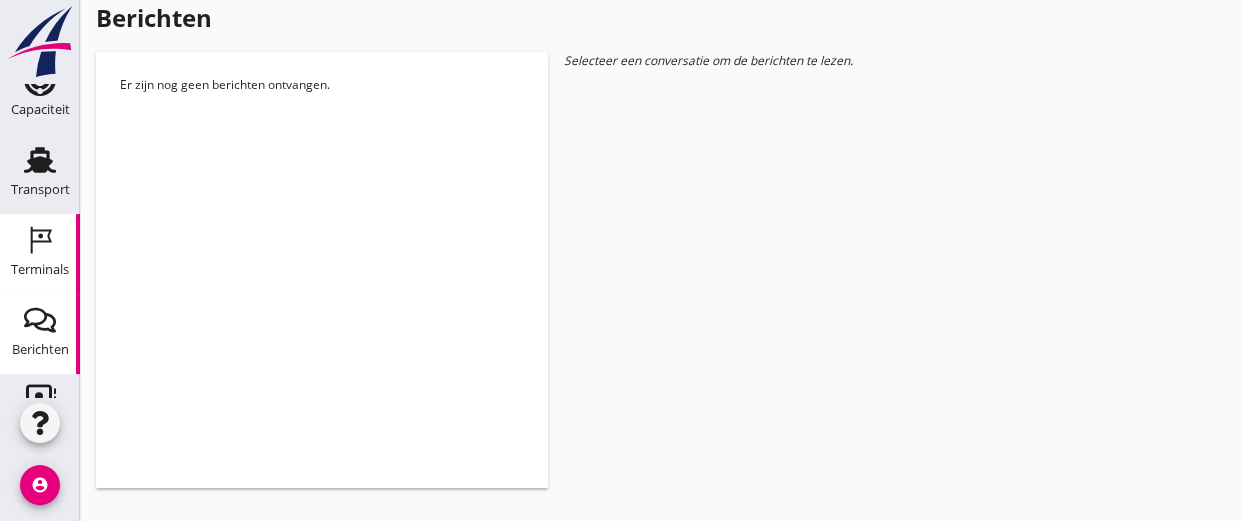 click on "Terminals" at bounding box center [40, 270] 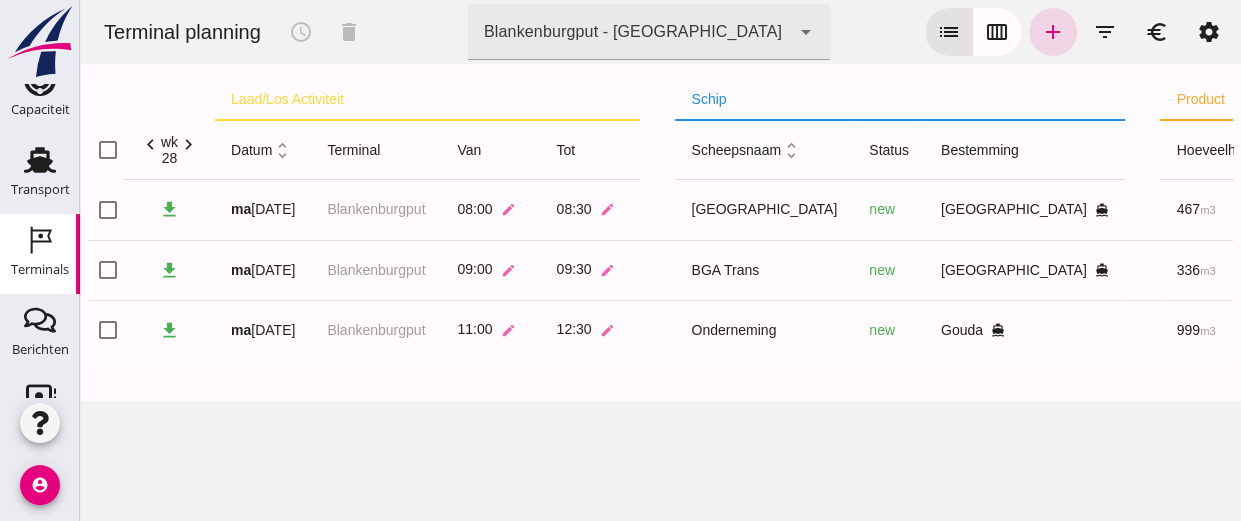click on "Terminal planning schedule delete terminal Blankenburgput - [GEOGRAPHIC_DATA] e6c78bfd-e3f1-4bb9-b01e-b37ce3668b52 arrow_drop_down list calendar_view_week add filter_list euro settings     laad/los activiteit   schip   product   acties check_box_outline_blank chevron_left wk 28 chevron_right datum unfold_more terminal van tot   scheepsnaam unfold_more status bestemming   hoeveelheid cumulatief product unfold_more vak/bunker/silo unfold_more wingebied vergunning unfold_more   acties check_box_outline_blank download [DATE] Blankenburgput  08:00 edit 08:30 edit   Sonora [GEOGRAPHIC_DATA]  directions_boat   467  m3 Filling sand  18  Blankenbur...  Combinatie Noor...    receipt_long edit delete check_box_outline_blank download [DATE] Blankenburgput  09:00 edit 09:30 edit   BGA Trans new Rotterdam  directions_boat   336  m3 Filling sand  18  Blankenbur...  Combinatie Noor...    receipt_long edit delete check_box_outline_blank download [DATE] Blankenburgput  11:00 edit 12:30 edit   Onderneming new Gouda" at bounding box center [660, 260] 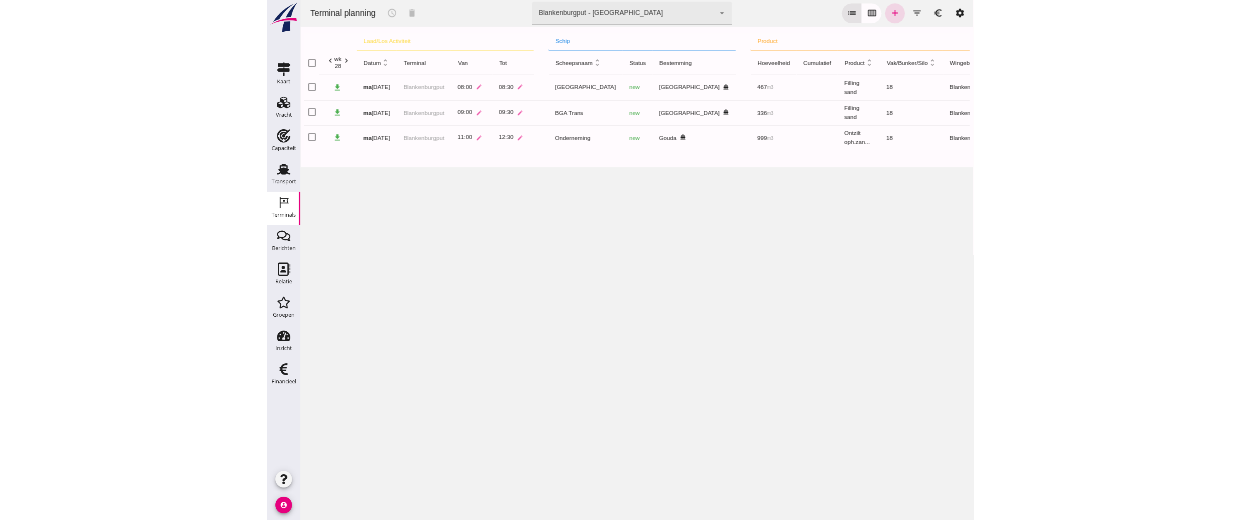 scroll, scrollTop: 0, scrollLeft: 0, axis: both 